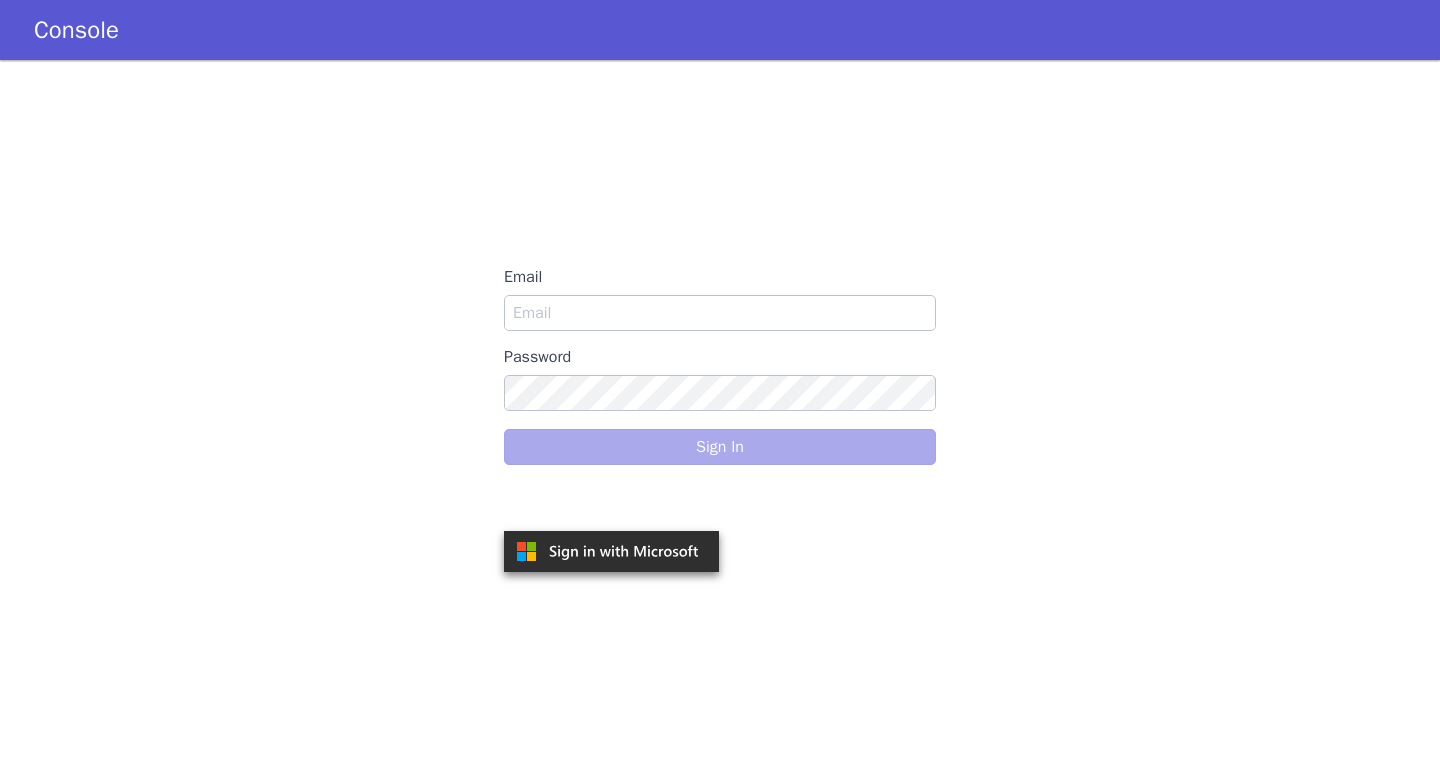 scroll, scrollTop: 0, scrollLeft: 0, axis: both 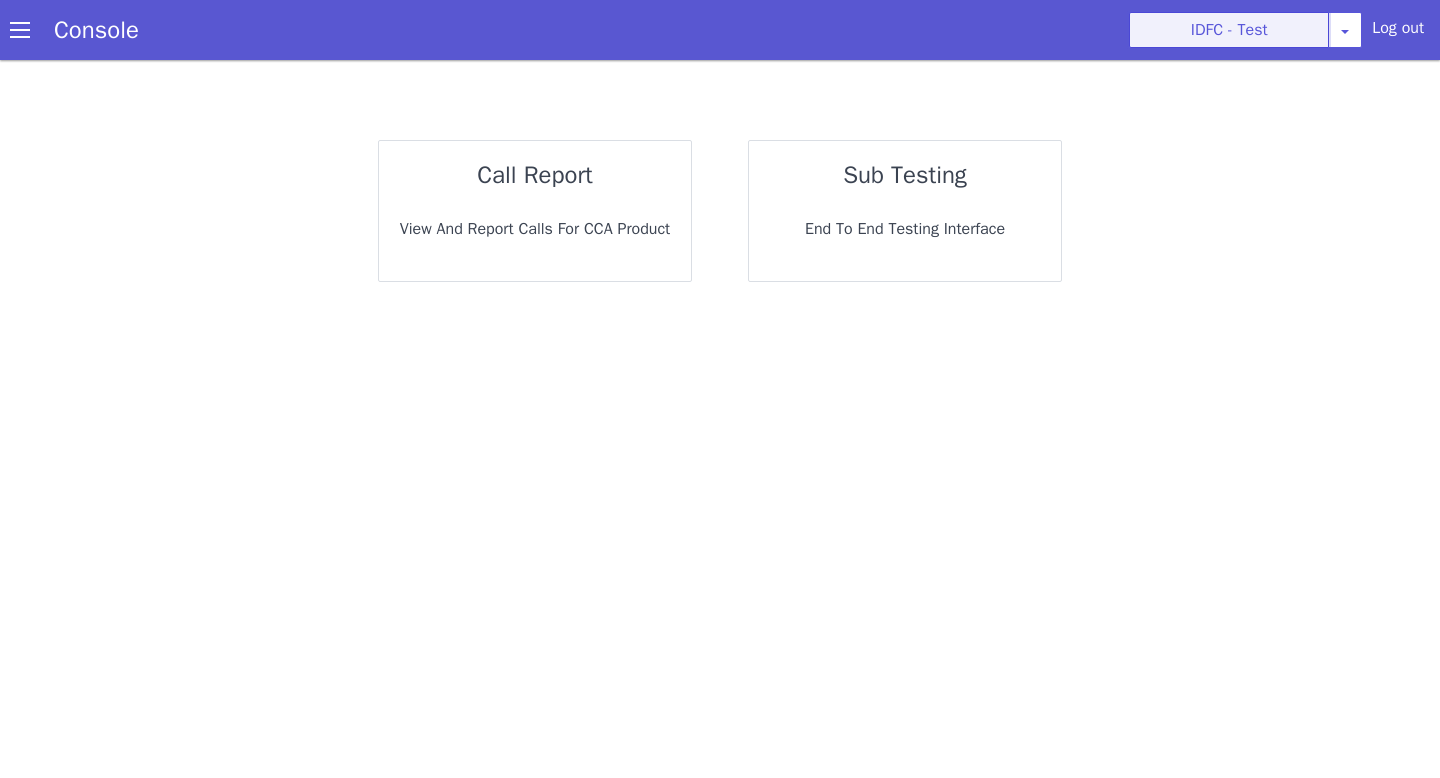 click on "IDFC - Test" at bounding box center (1229, 30) 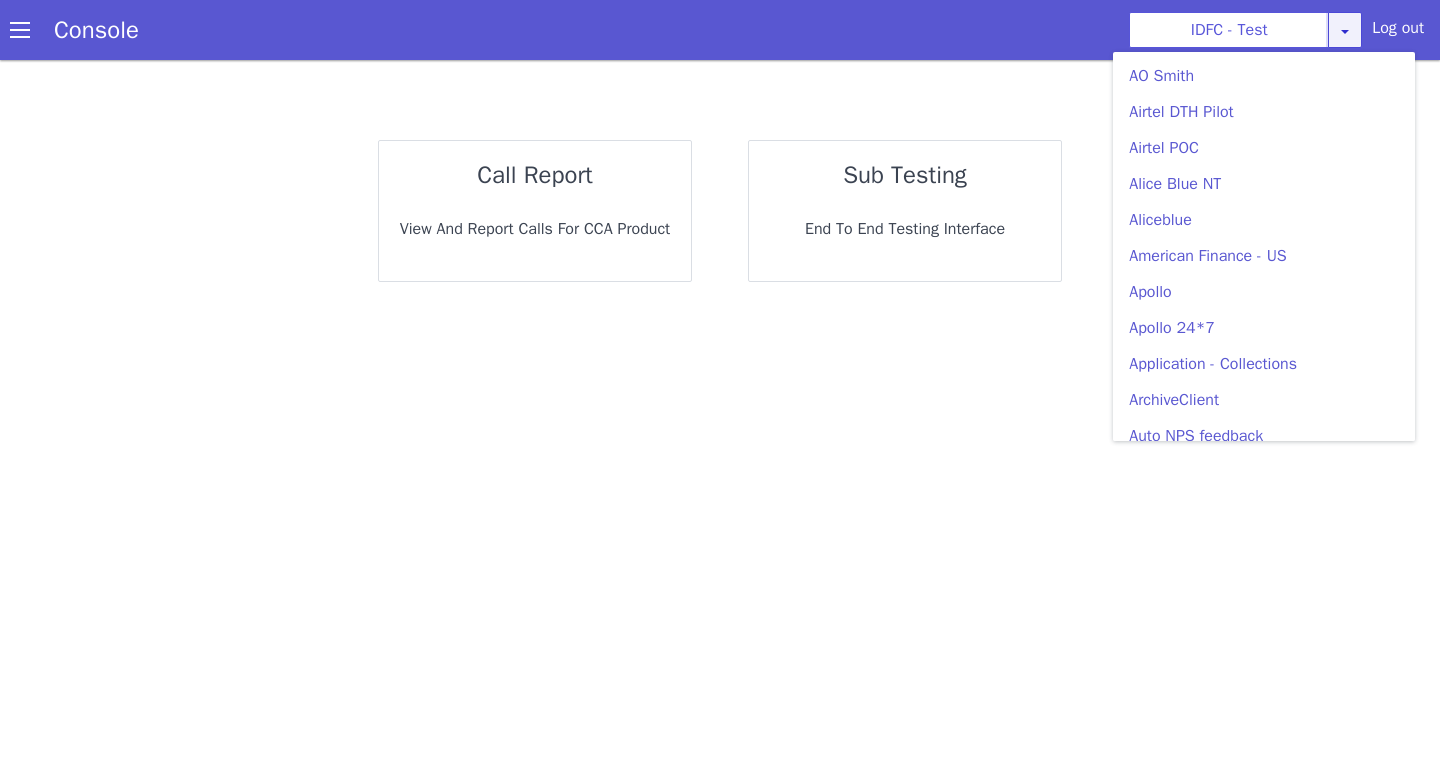 click at bounding box center [1345, 31] 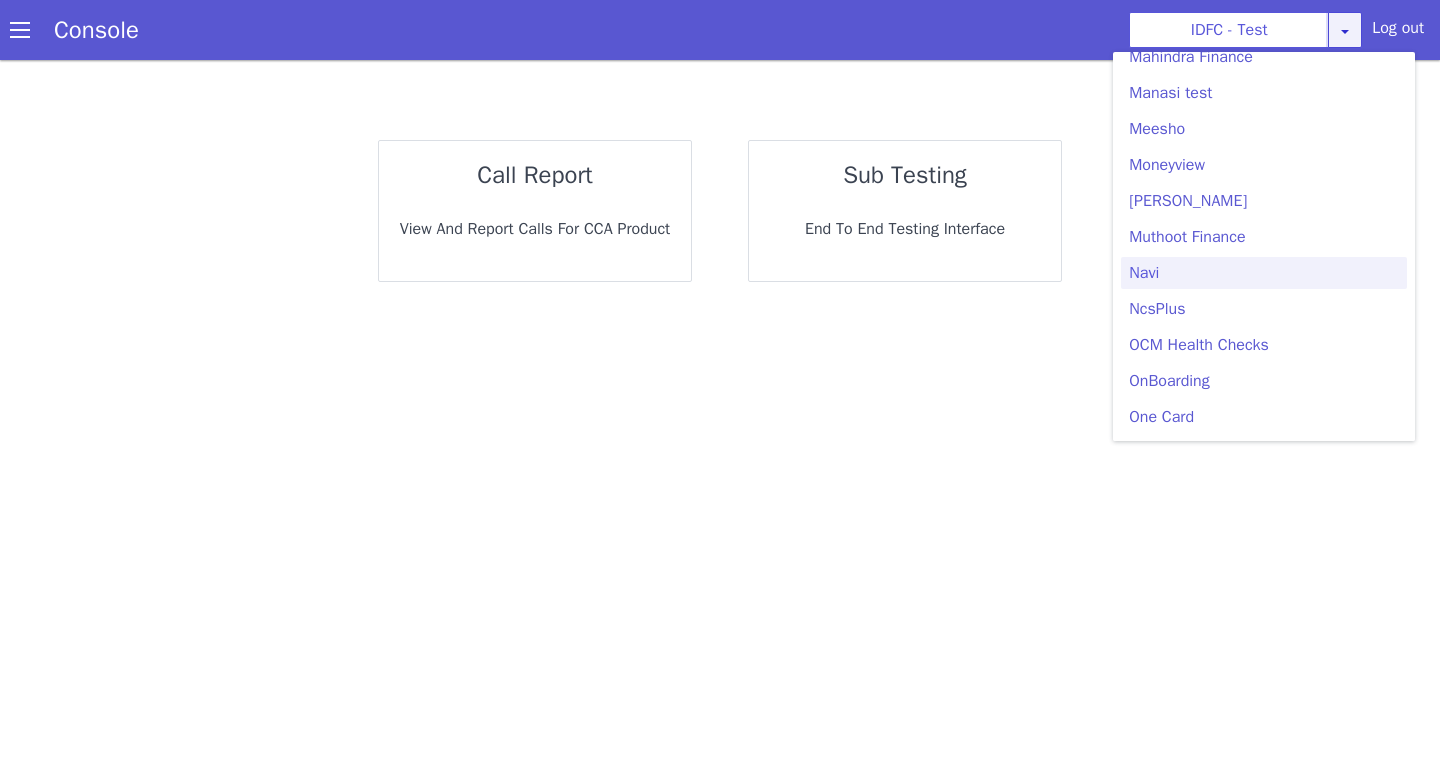 scroll, scrollTop: 3498, scrollLeft: 0, axis: vertical 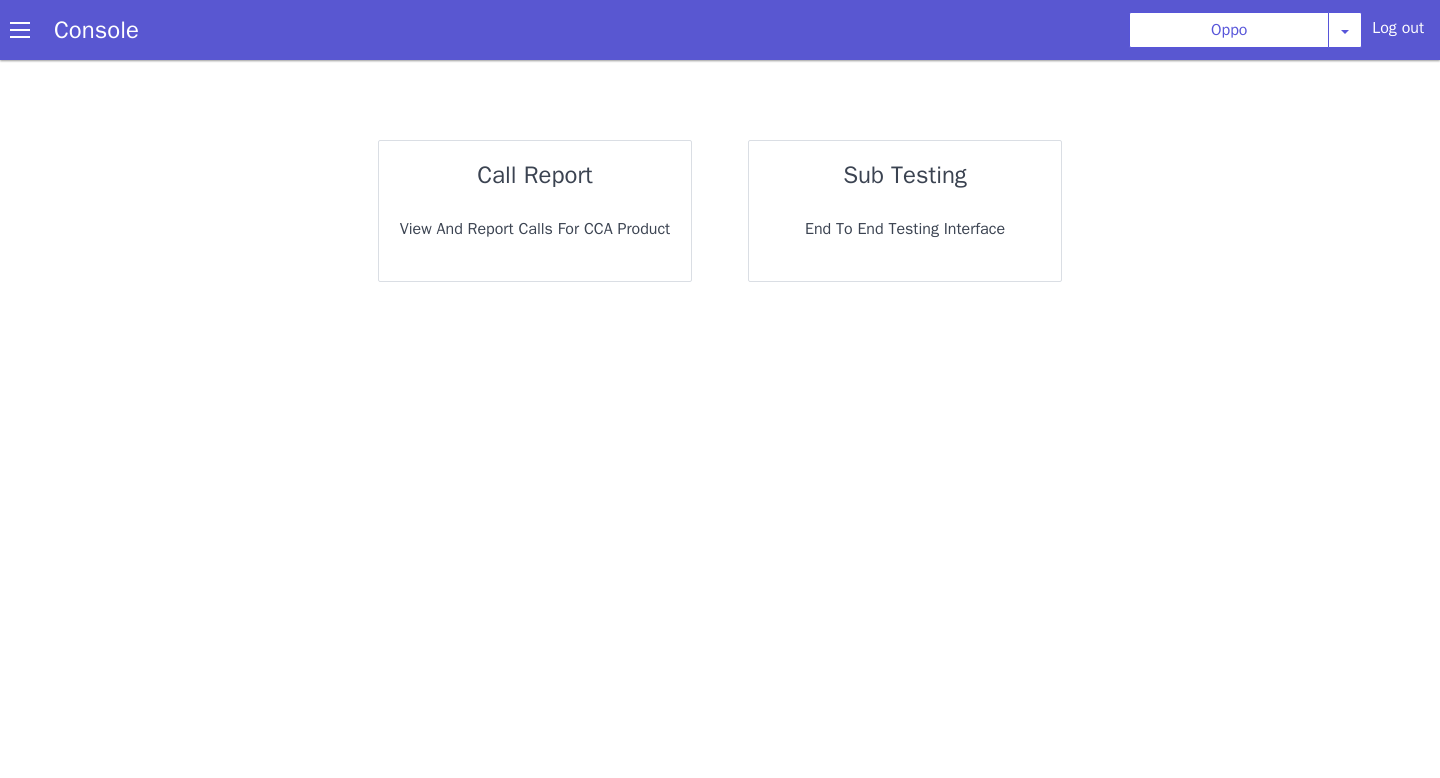 click on "call report View and report calls for CCA Product" at bounding box center (535, 211) 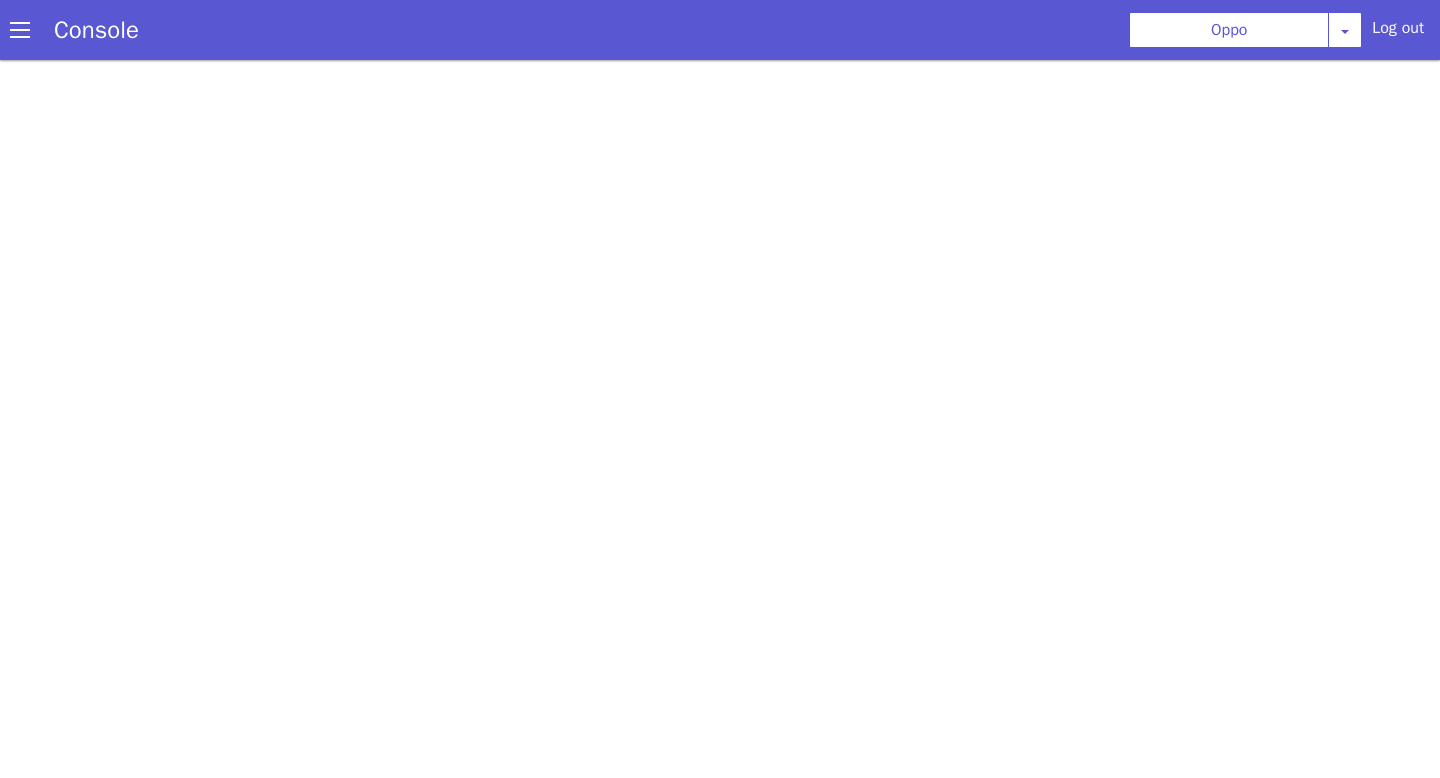 scroll, scrollTop: 0, scrollLeft: 0, axis: both 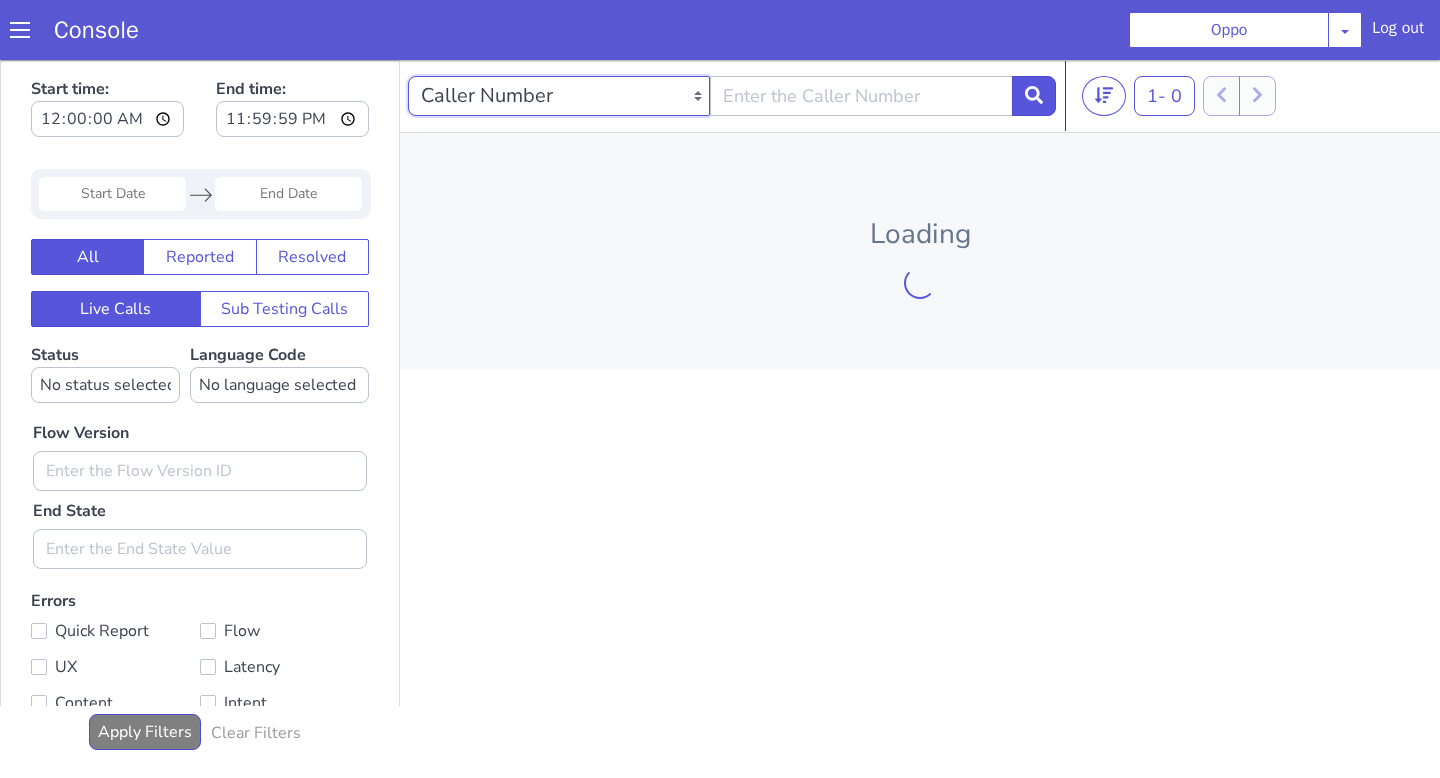 click on "Caller Number Call UUID Custom Parameter" at bounding box center (559, 96) 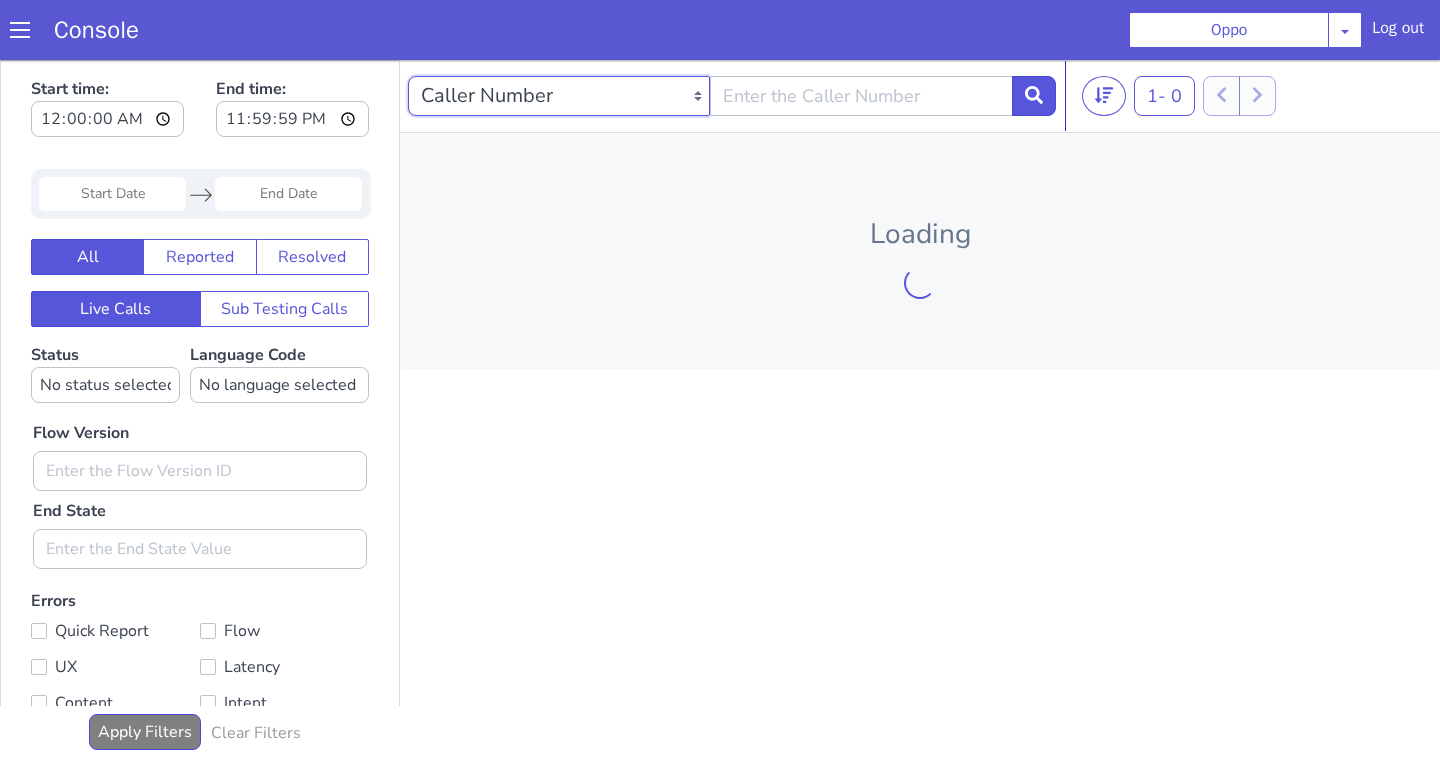 select on "callUUID" 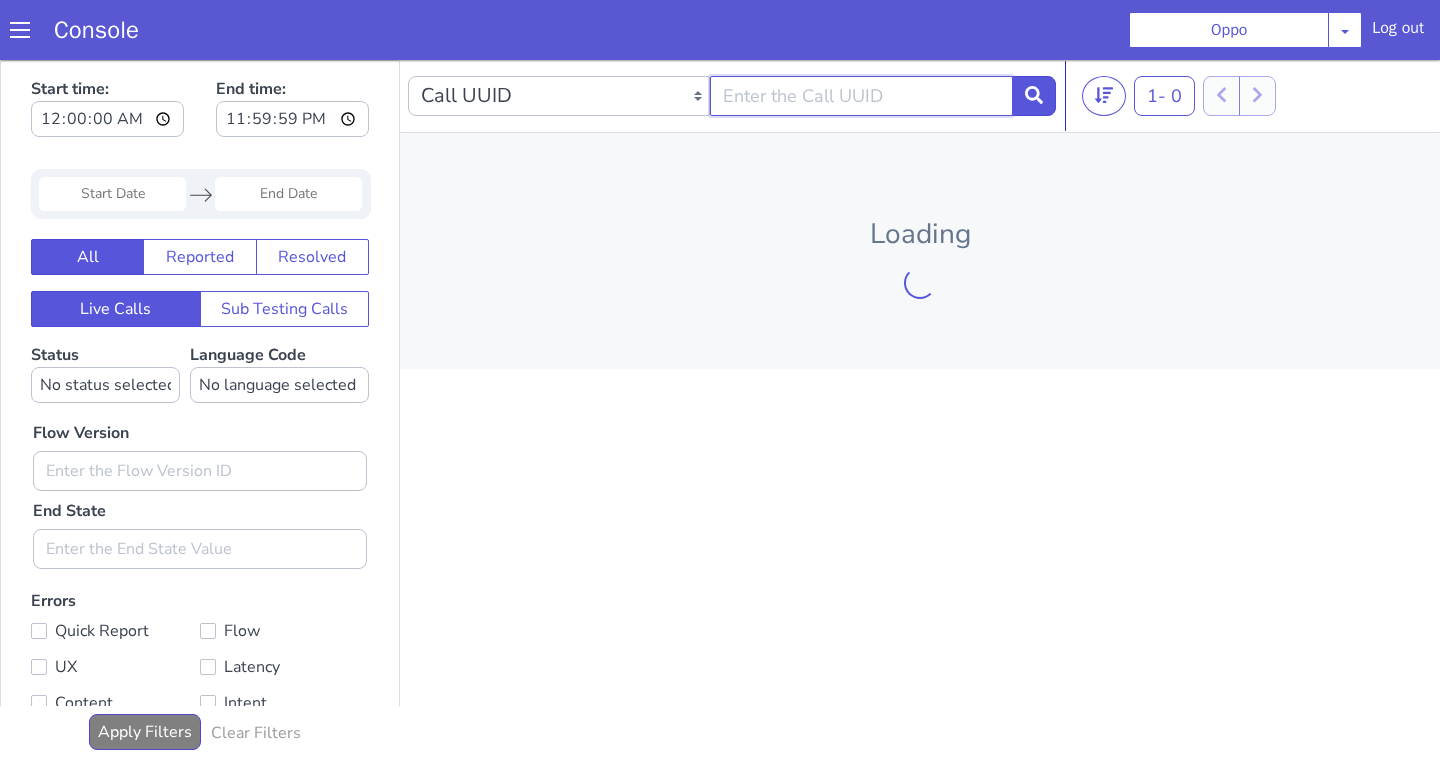 click at bounding box center [861, 96] 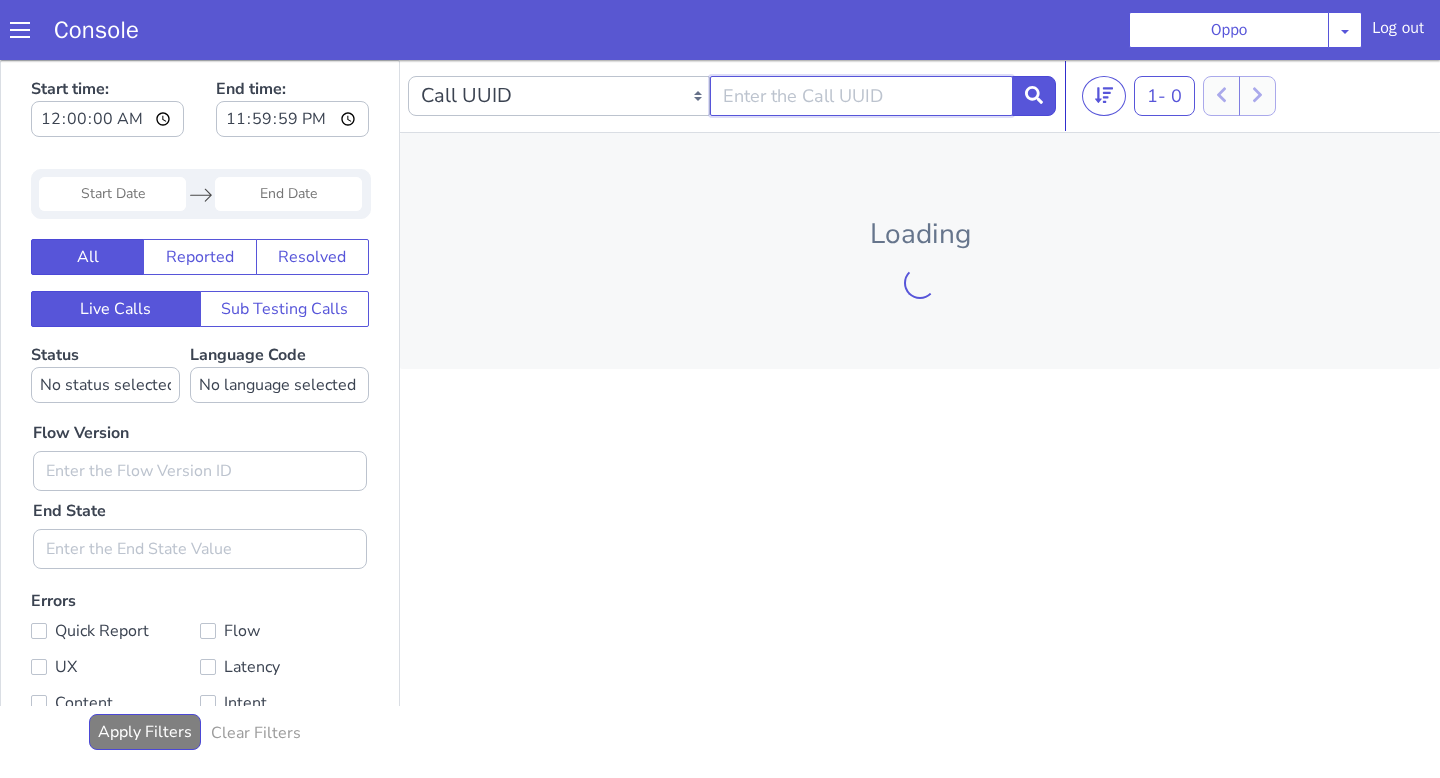 paste on "21048498-4aa2-4c8f-a37c-8b1cd5111f91" 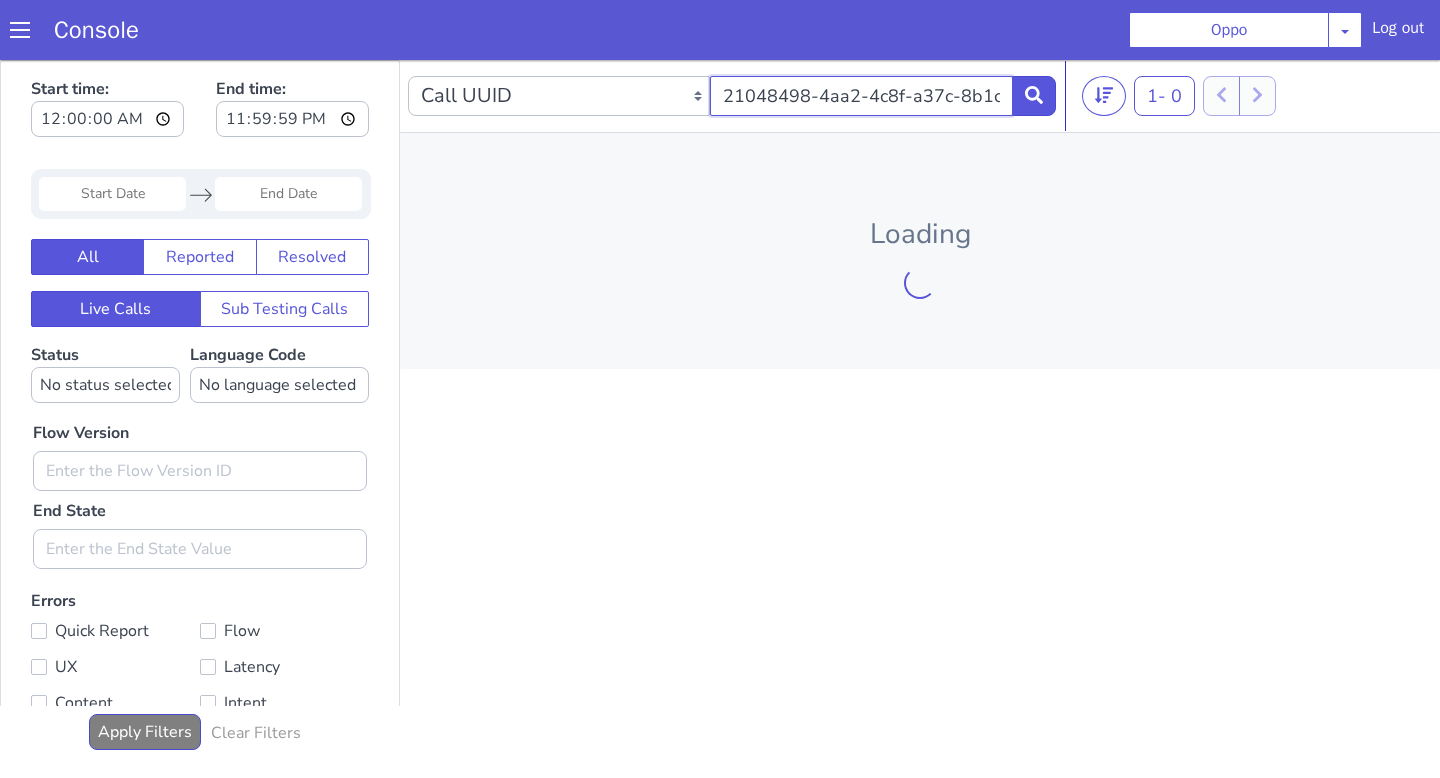 scroll, scrollTop: 0, scrollLeft: 77, axis: horizontal 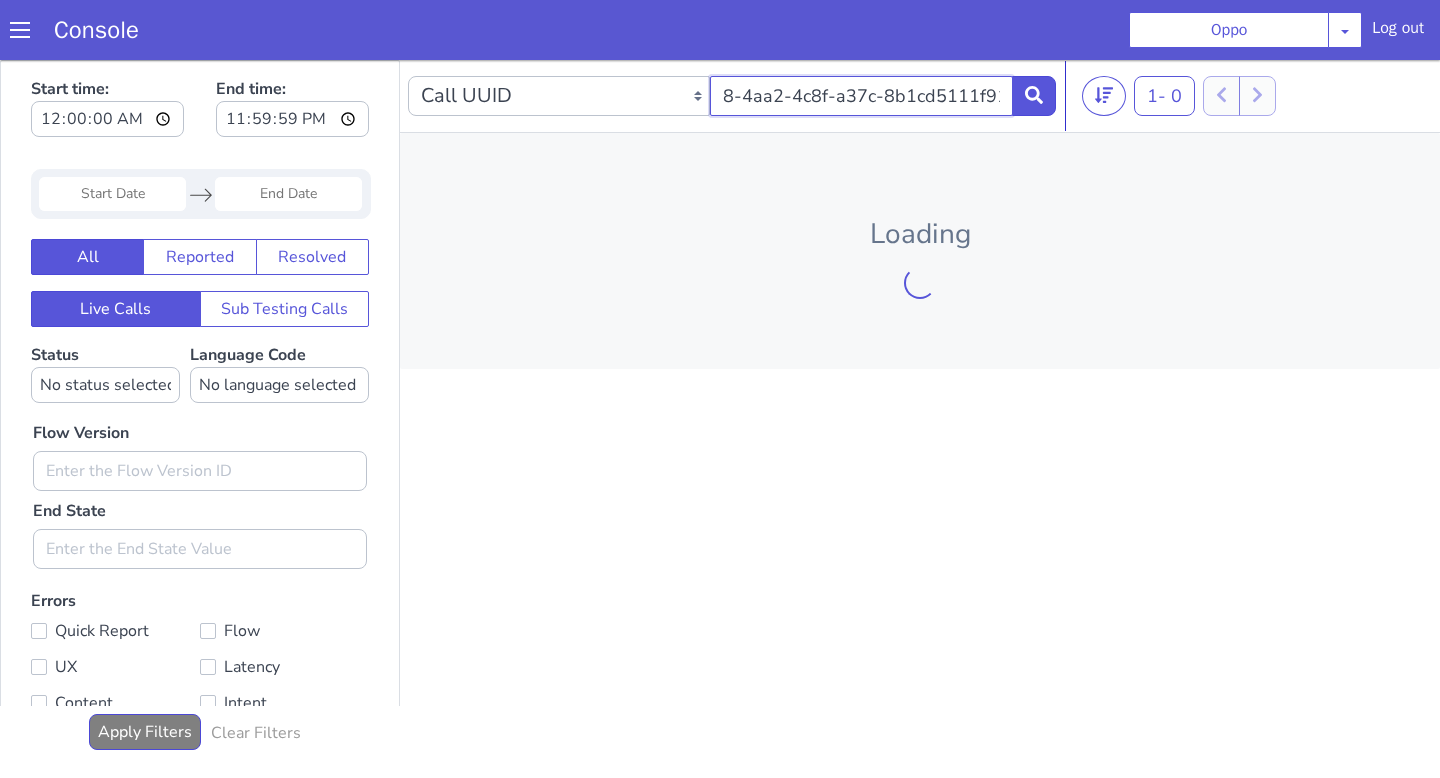type on "21048498-4aa2-4c8f-a37c-8b1cd5111f91" 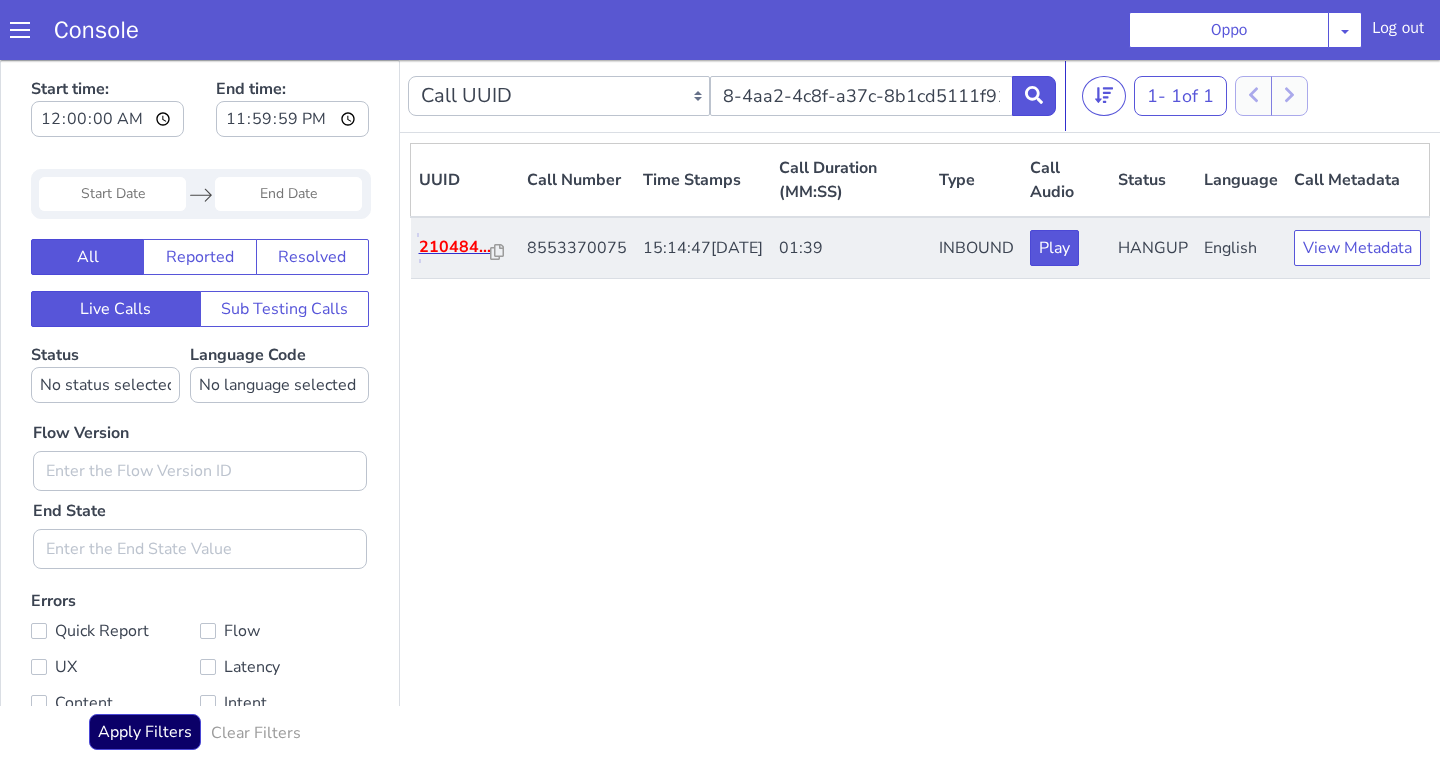click on "210484..." at bounding box center (455, 247) 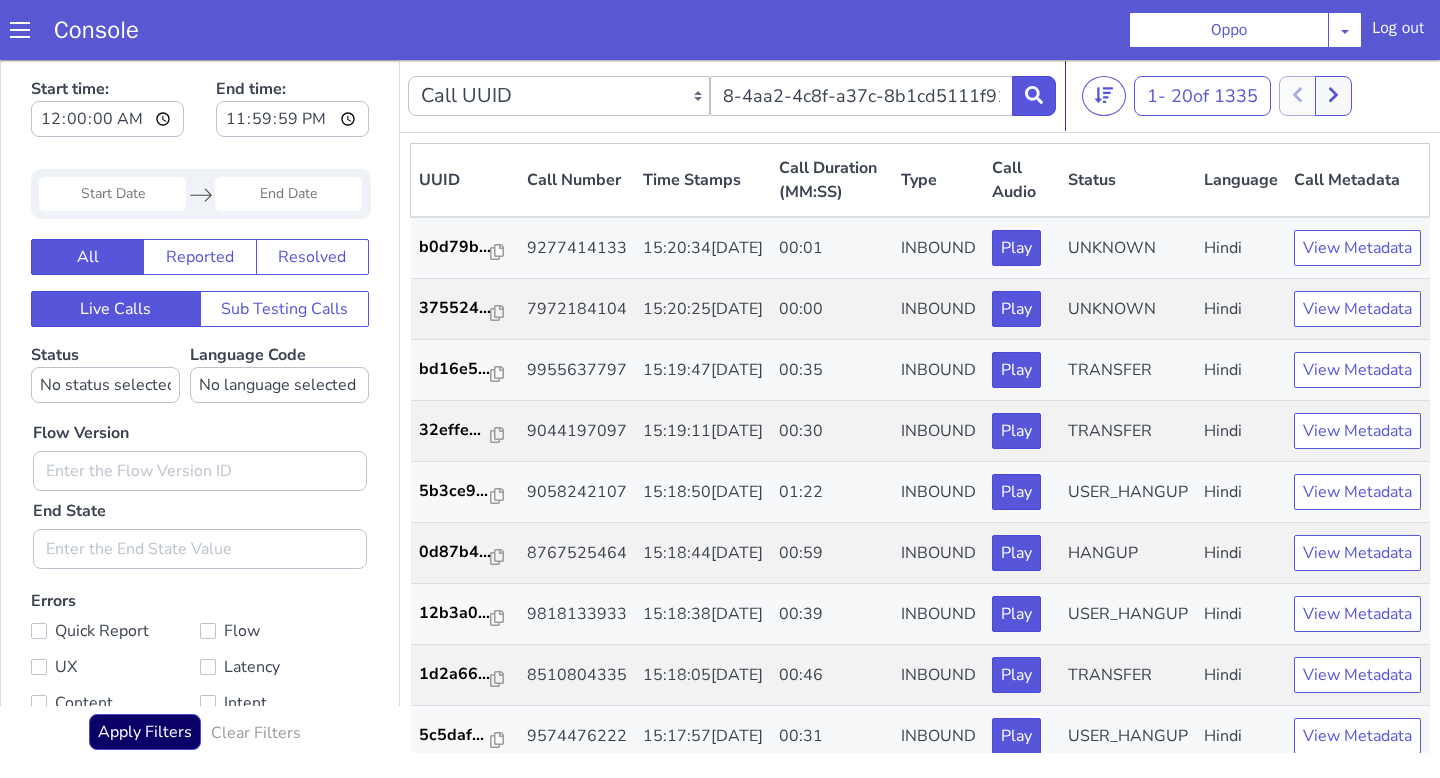scroll, scrollTop: 0, scrollLeft: 0, axis: both 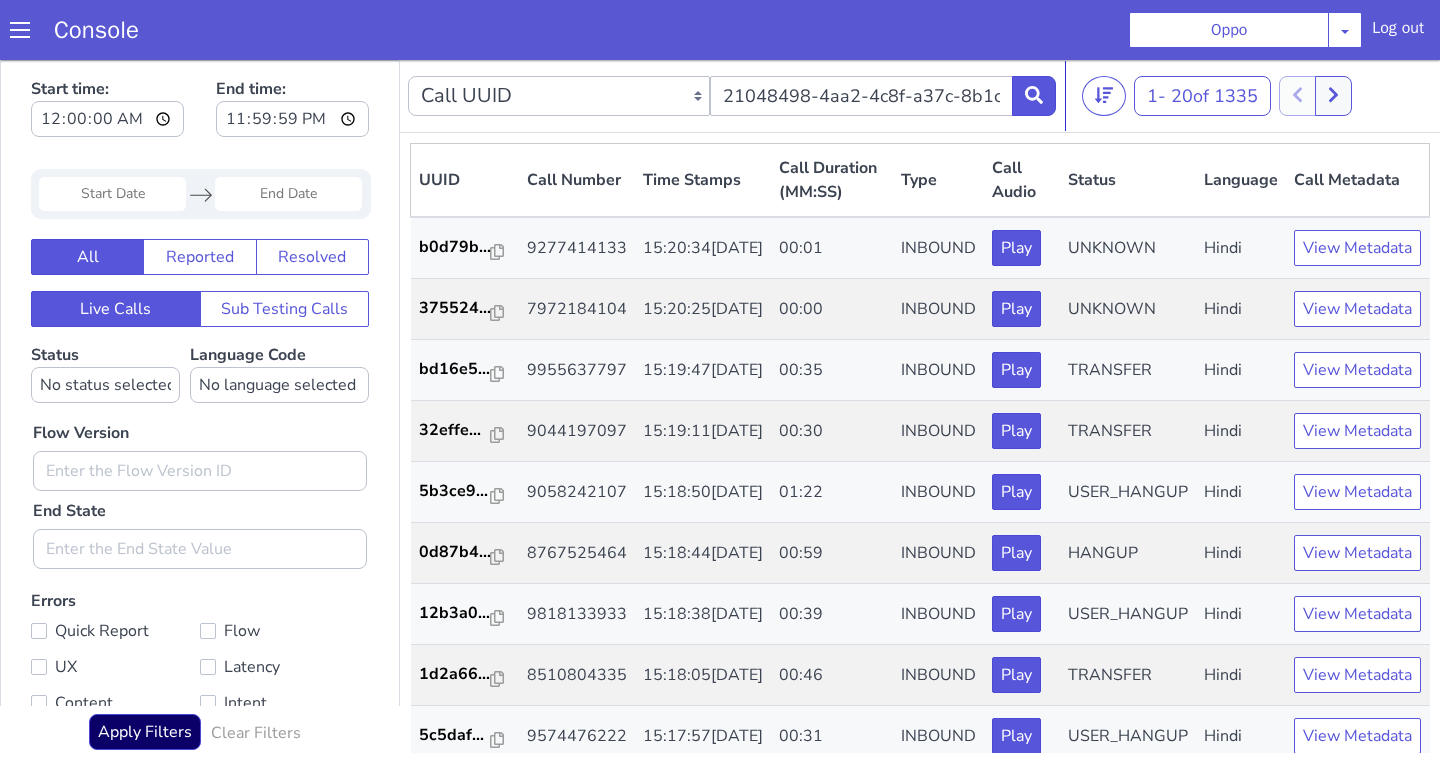 click on "Log out" at bounding box center [1398, 32] 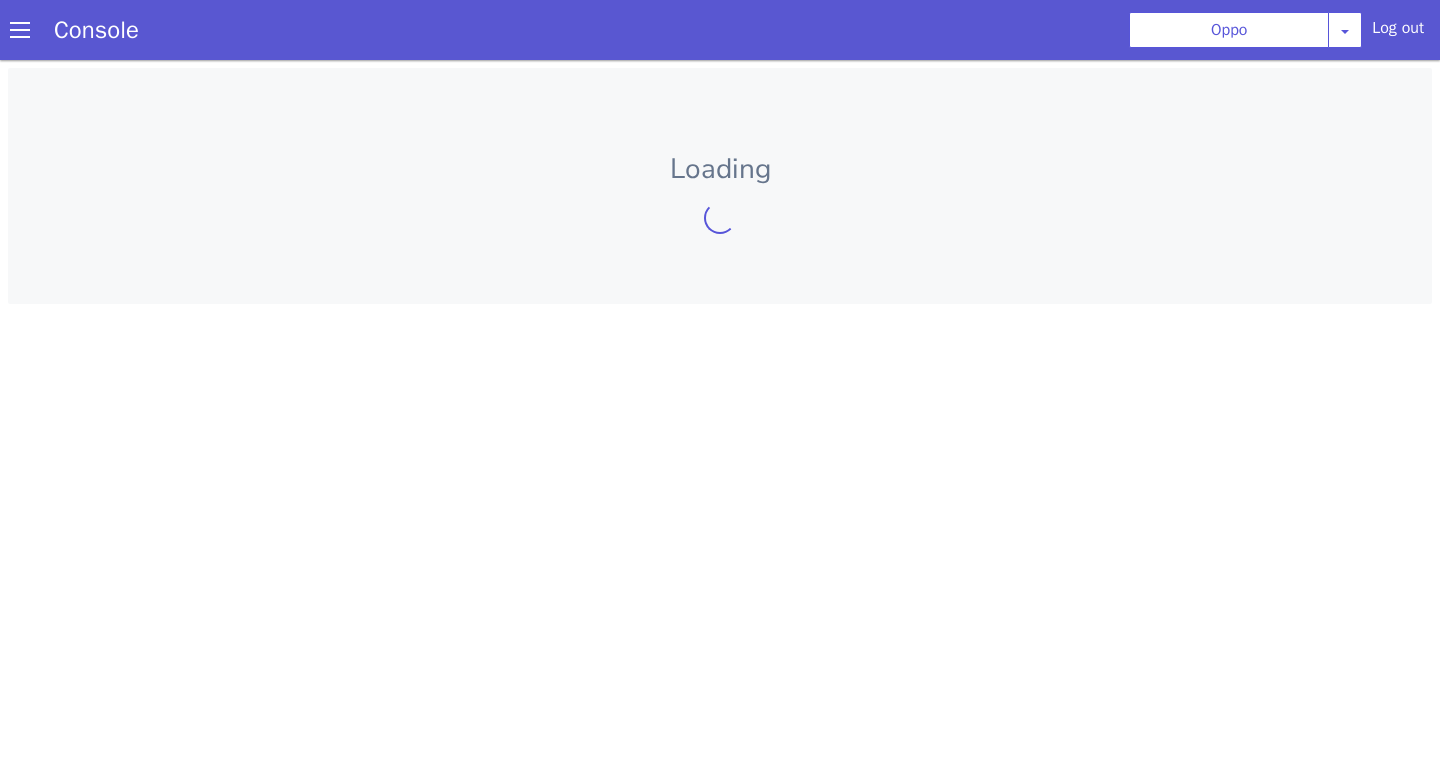 scroll, scrollTop: 0, scrollLeft: 0, axis: both 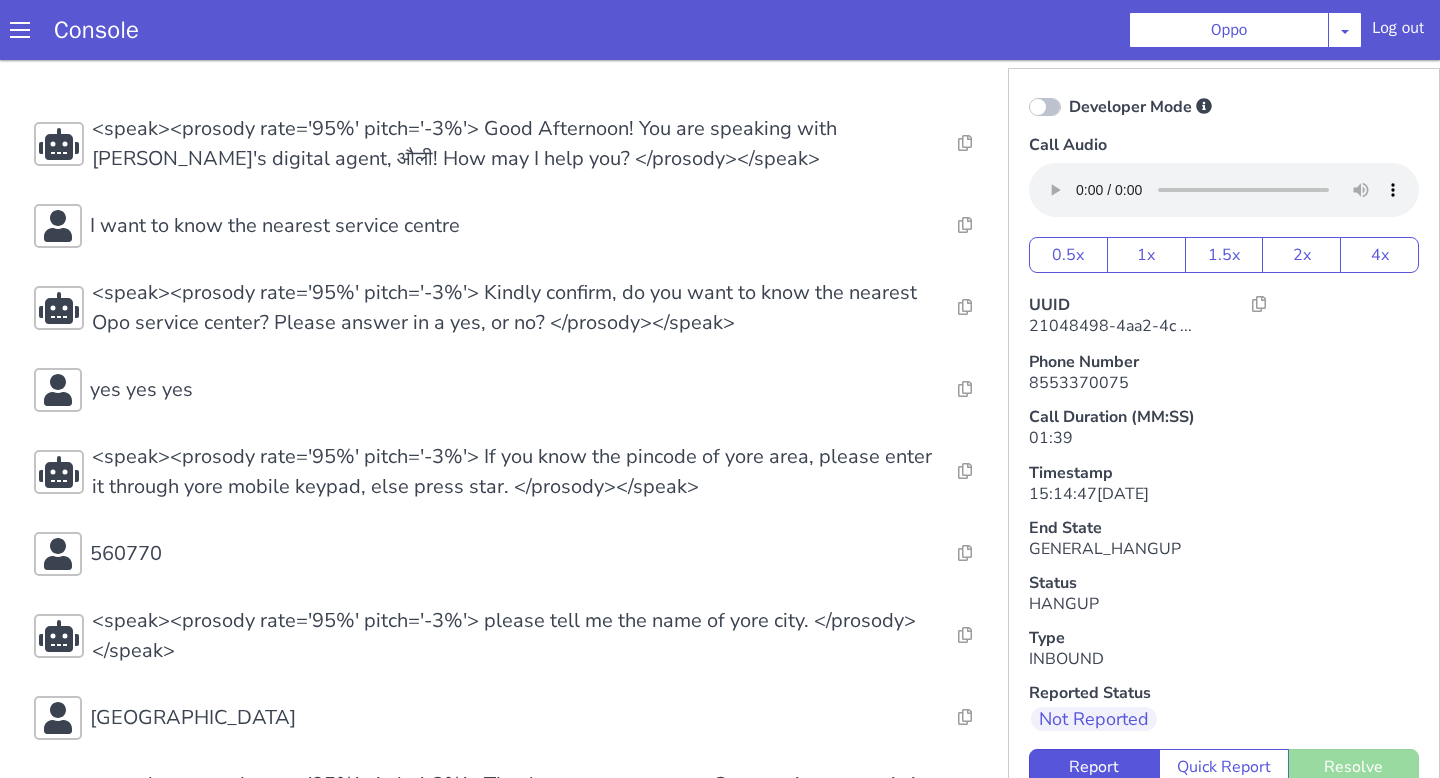 click on "Developer Mode" at bounding box center (1224, 107) 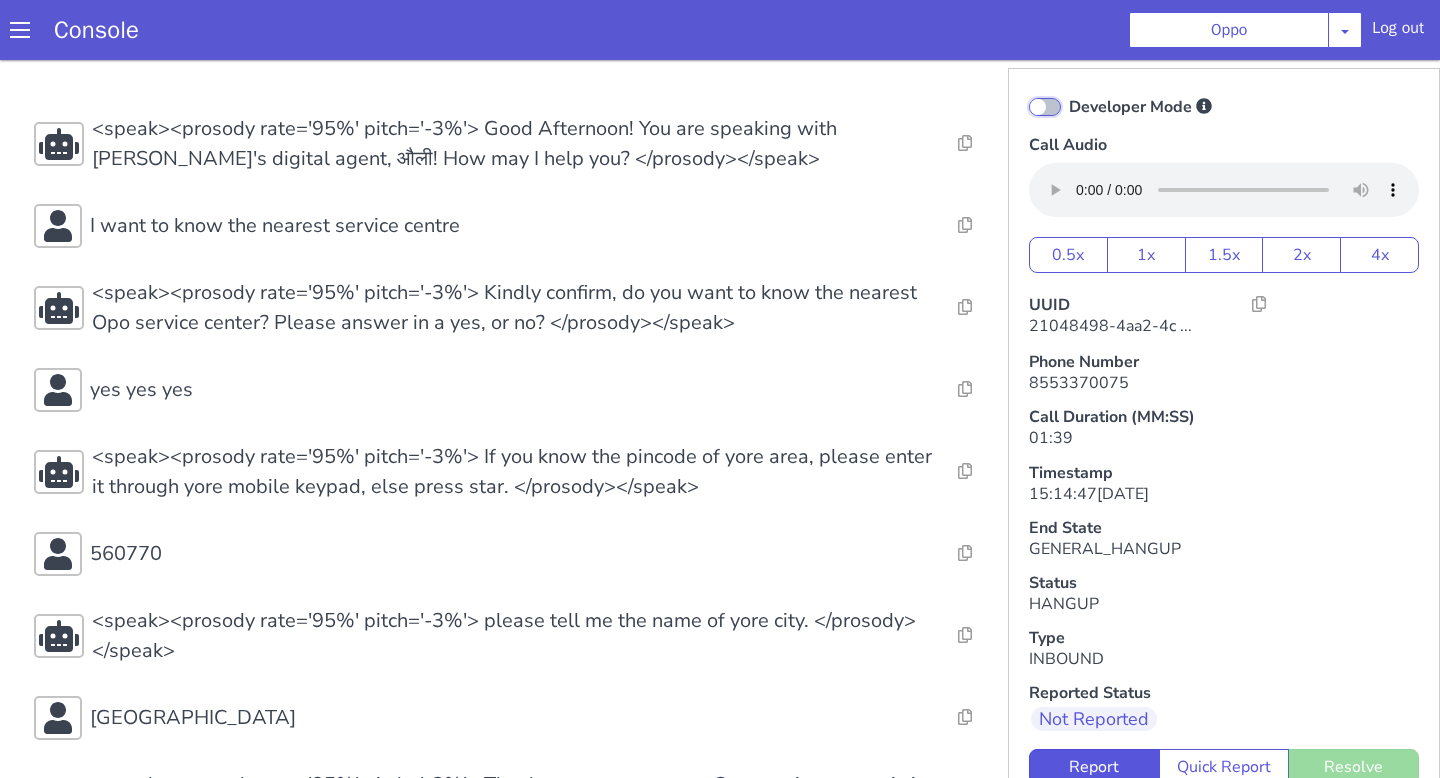 click on "Developer Mode" at bounding box center [1068, 94] 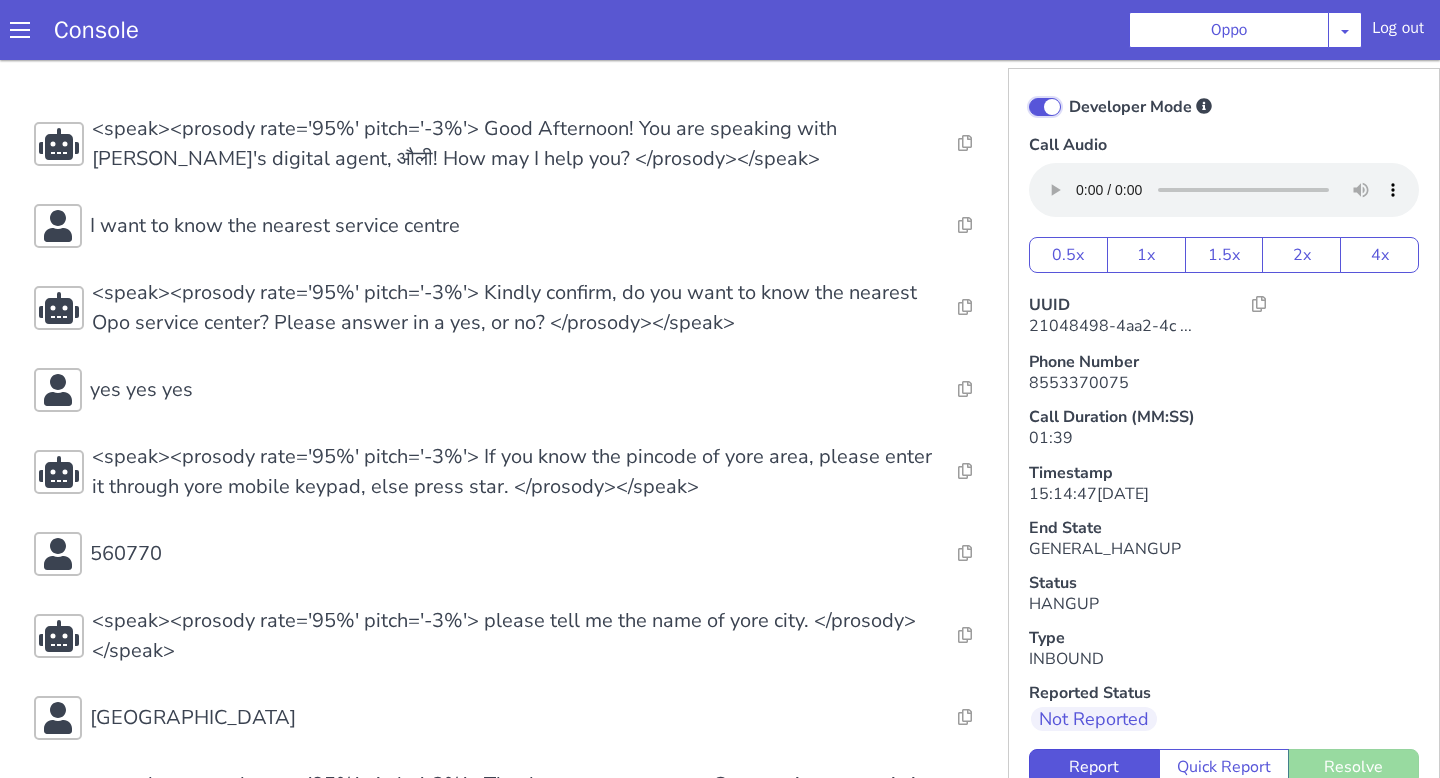 checkbox on "true" 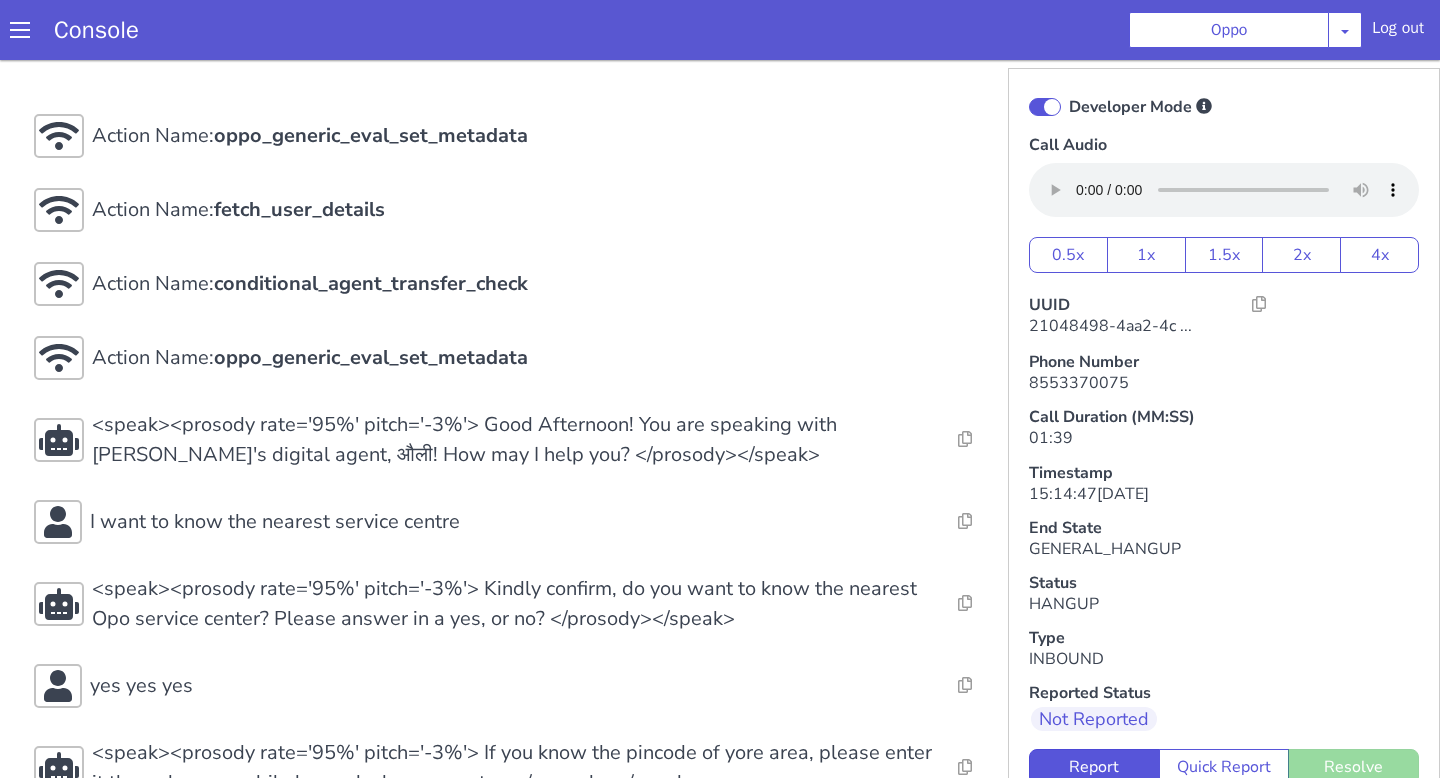 click on "Phone Number 8553370075" at bounding box center (1224, 371) 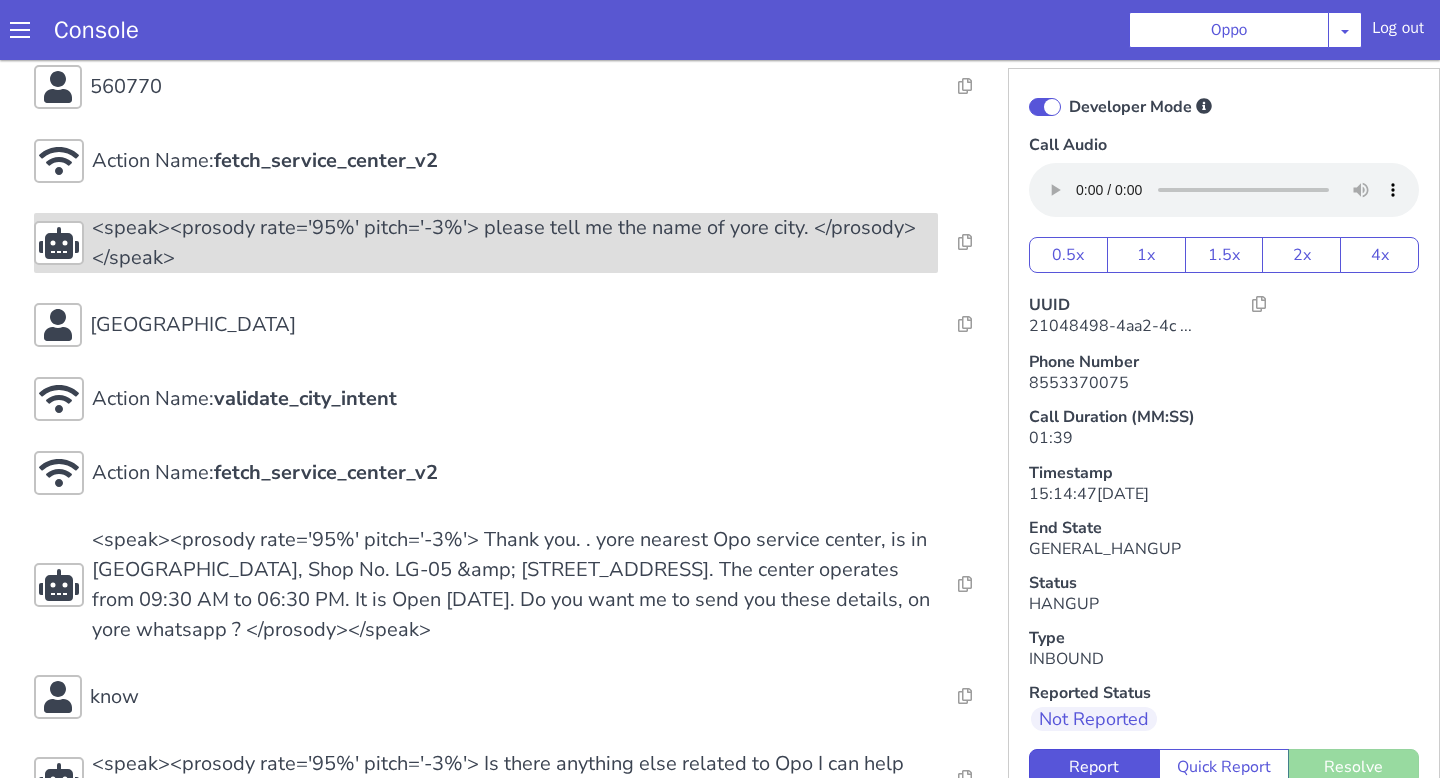 scroll, scrollTop: 1160, scrollLeft: 0, axis: vertical 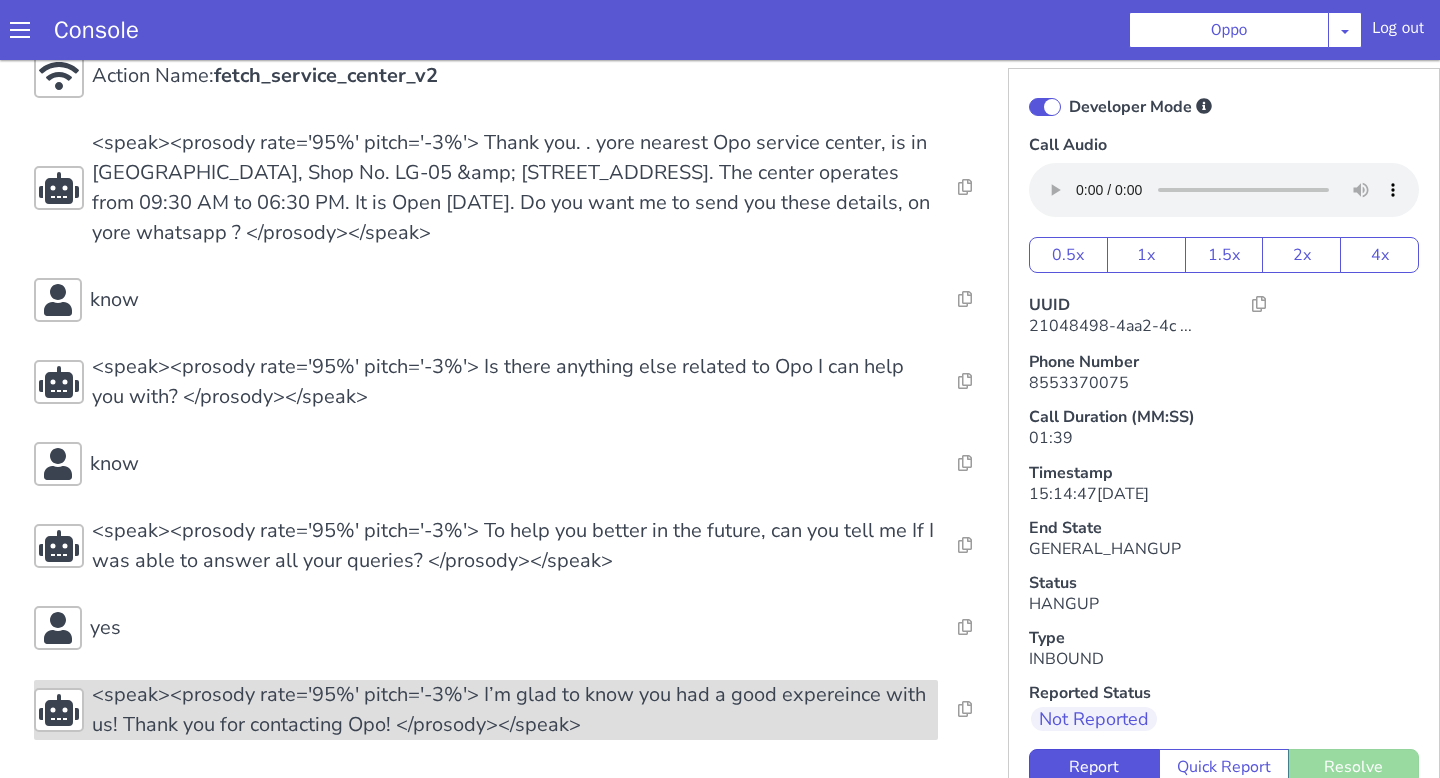 click on "<speak><prosody rate='95%' pitch='-3%'>  I’m glad to know you had a good expereince with us!  Thank you for contacting Opo!  </prosody></speak>" at bounding box center (515, 710) 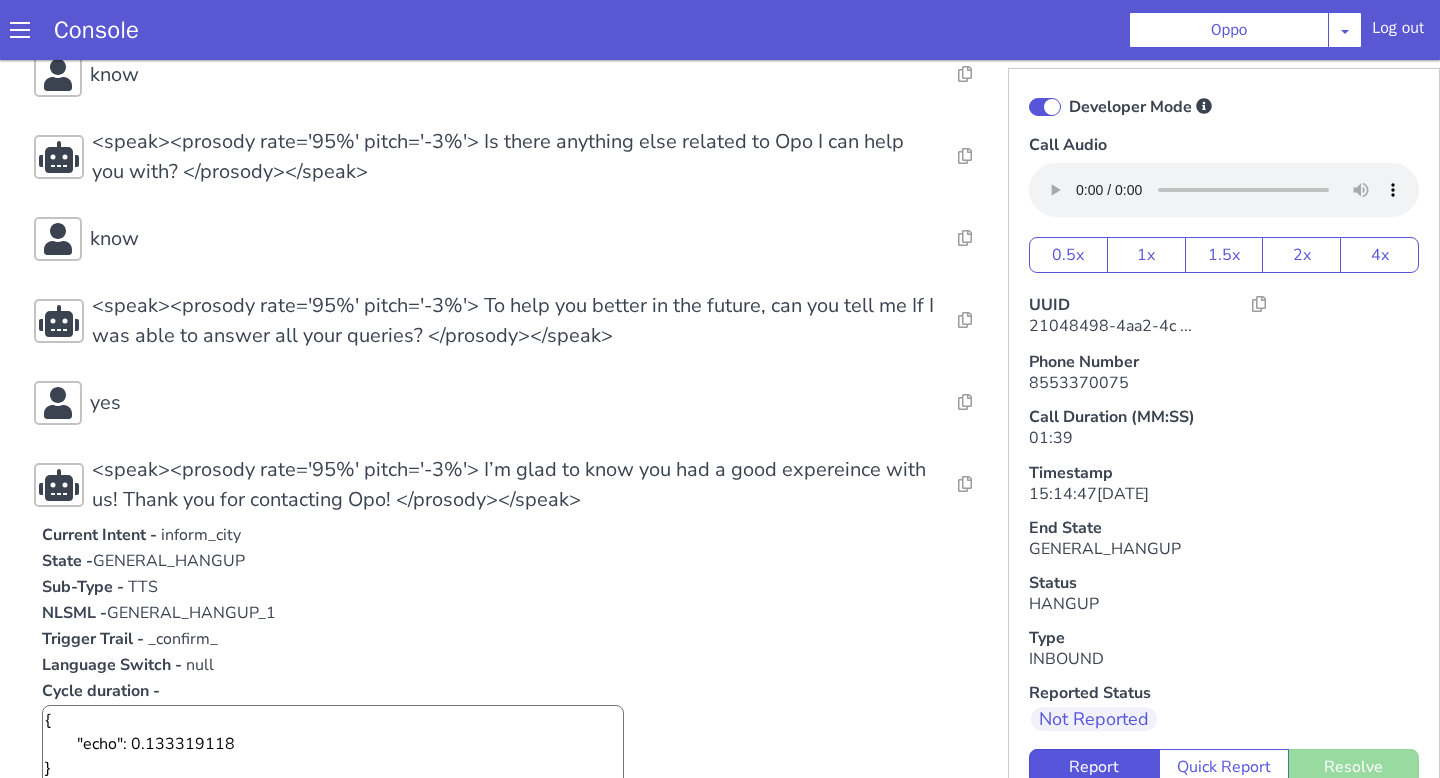 scroll, scrollTop: 1686, scrollLeft: 0, axis: vertical 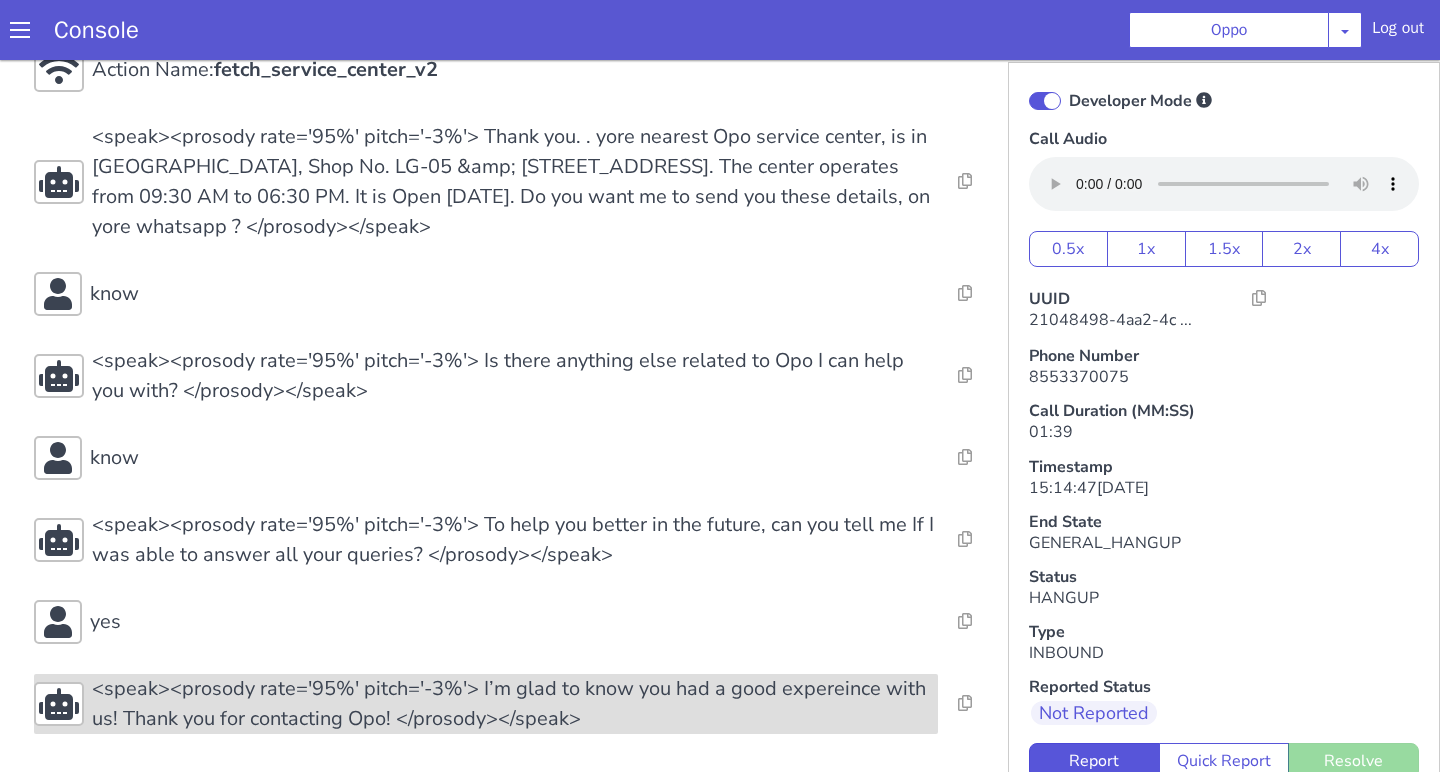 click on "<speak><prosody rate='95%' pitch='-3%'>  I’m glad to know you had a good expereince with us!  Thank you for contacting Opo!  </prosody></speak>" at bounding box center (515, 704) 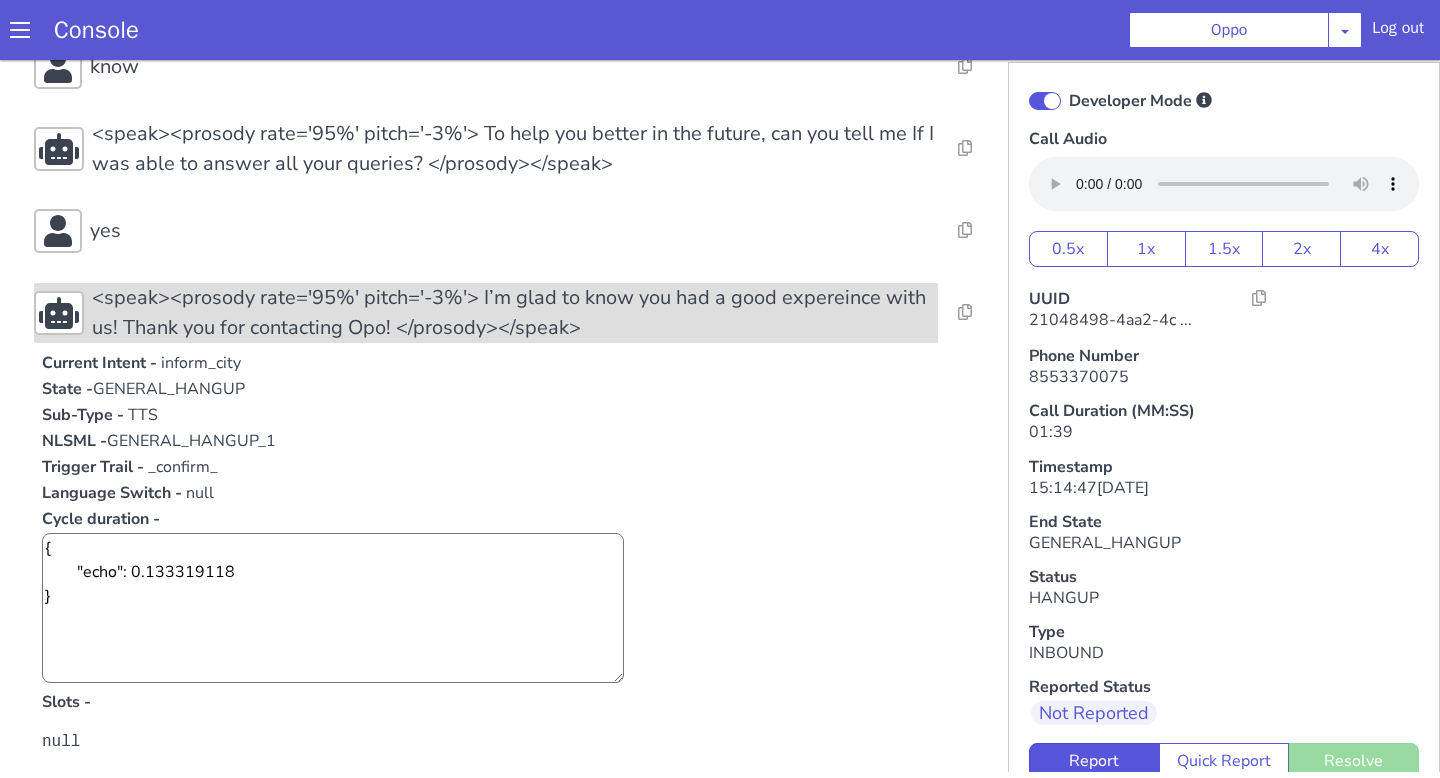 scroll, scrollTop: 1686, scrollLeft: 0, axis: vertical 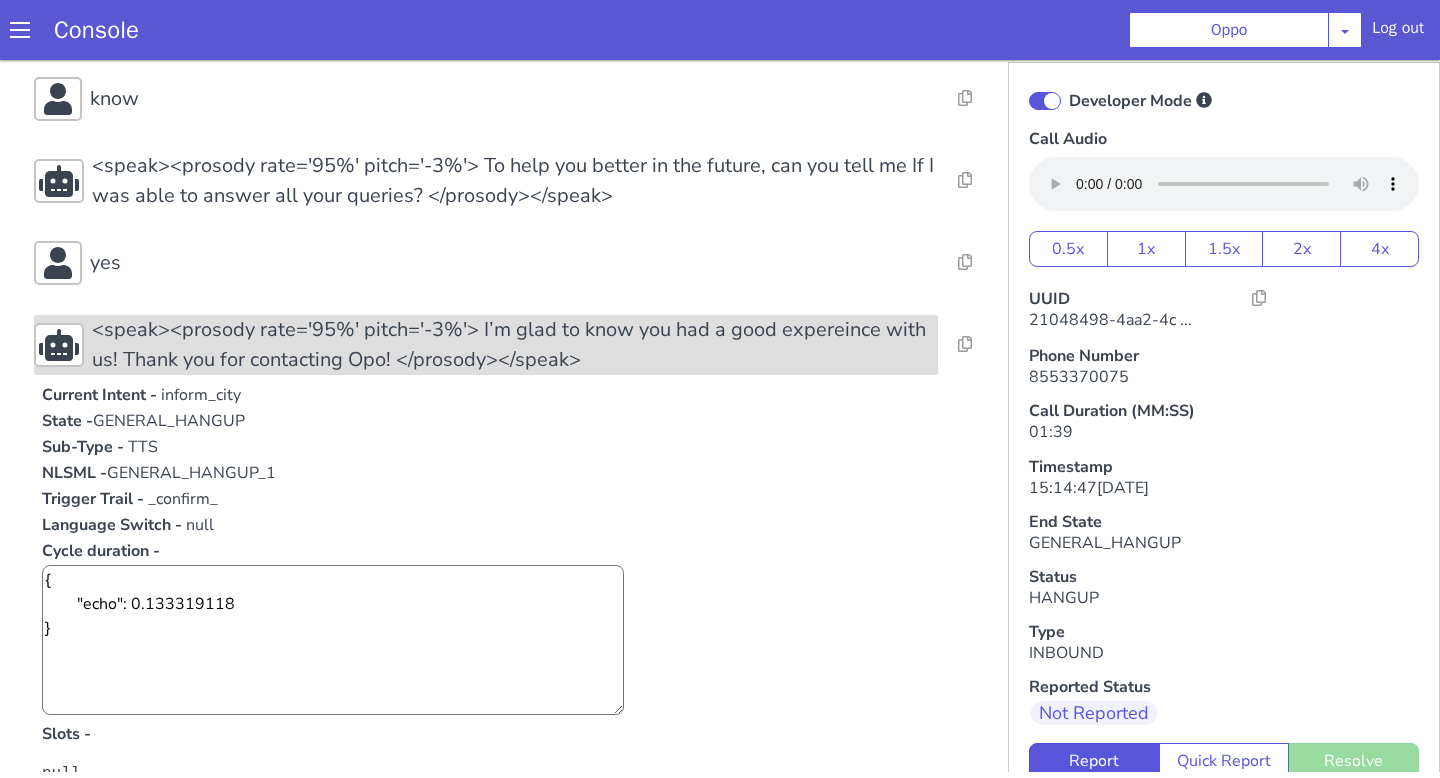 click on "<speak><prosody rate='95%' pitch='-3%'>  I’m glad to know you had a good expereince with us!  Thank you for contacting Opo!  </prosody></speak>" at bounding box center [515, 345] 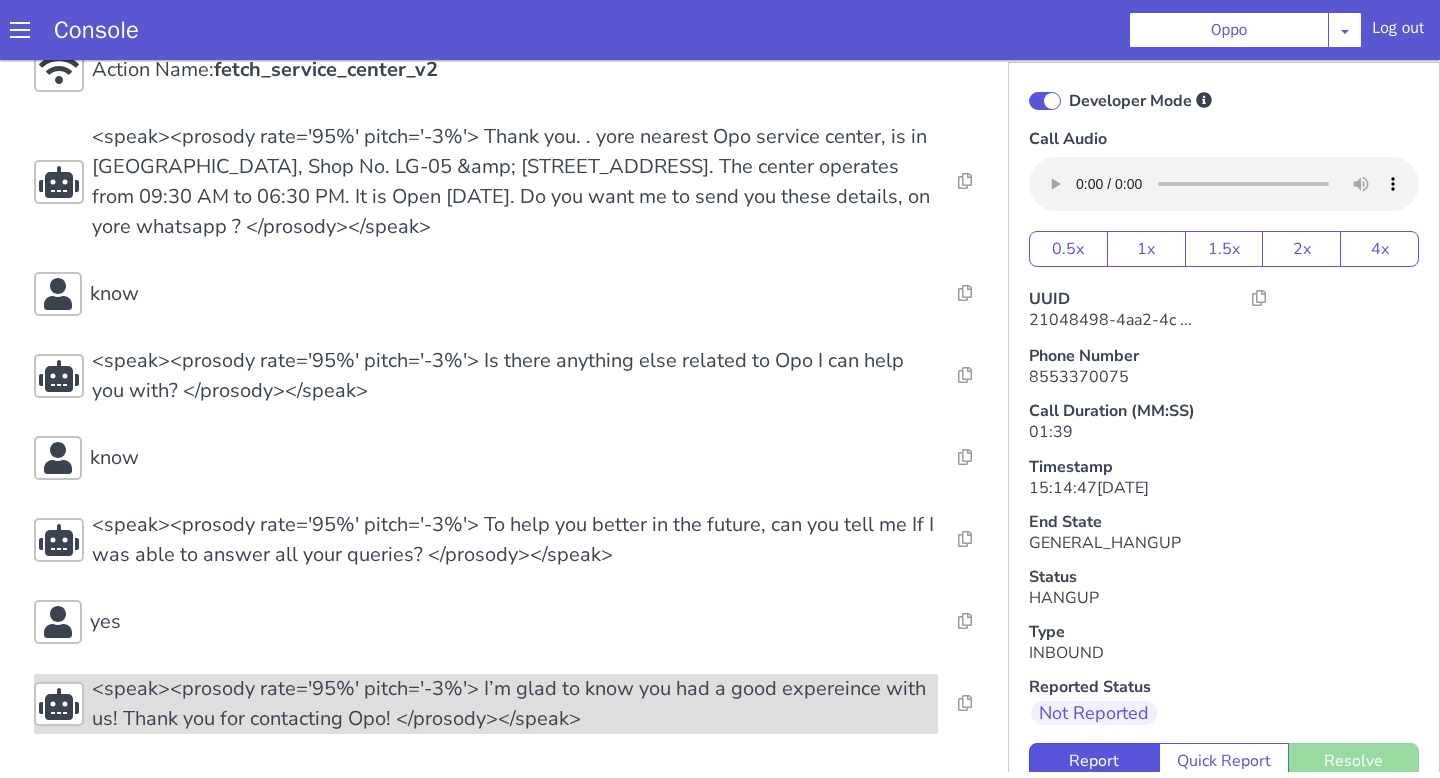 scroll, scrollTop: 1160, scrollLeft: 0, axis: vertical 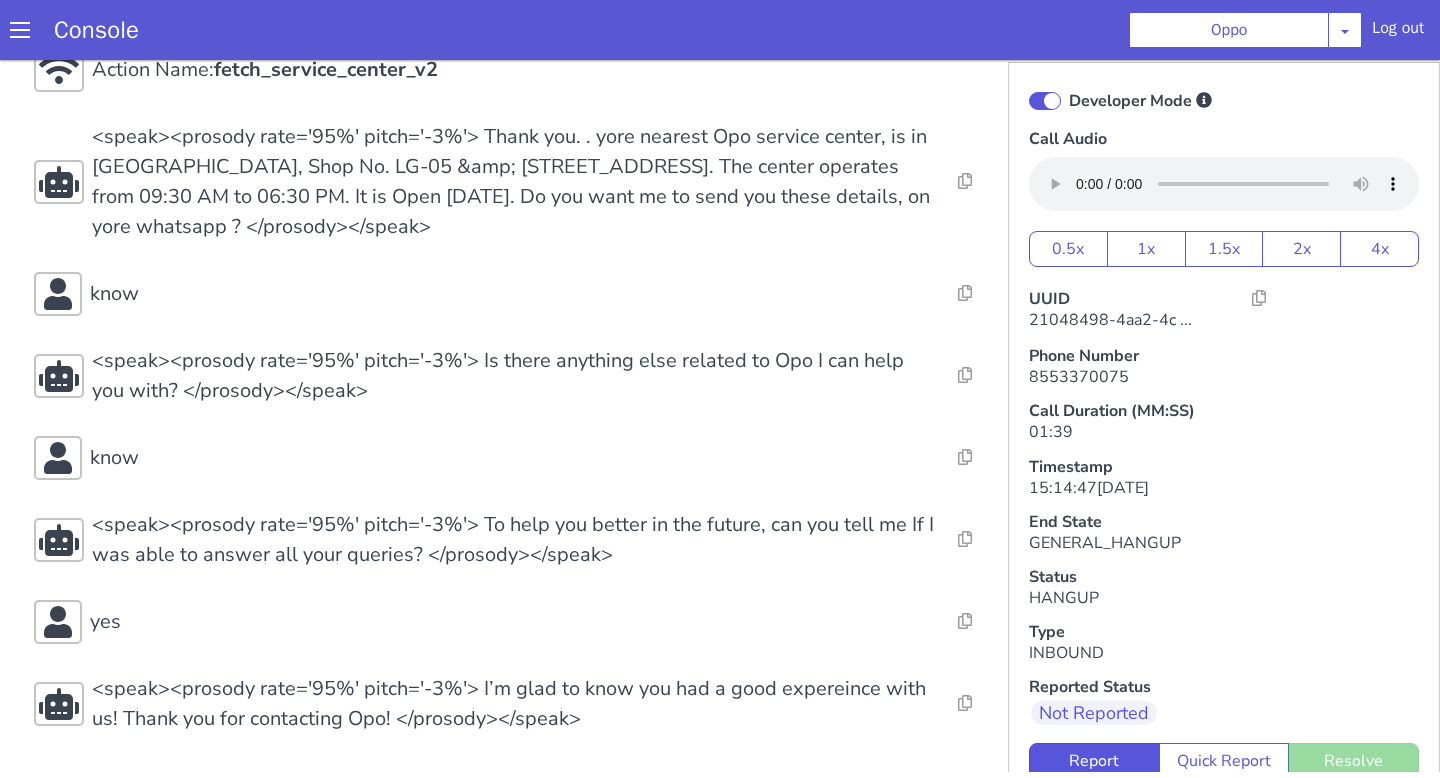 click on "Log out" at bounding box center (1398, 32) 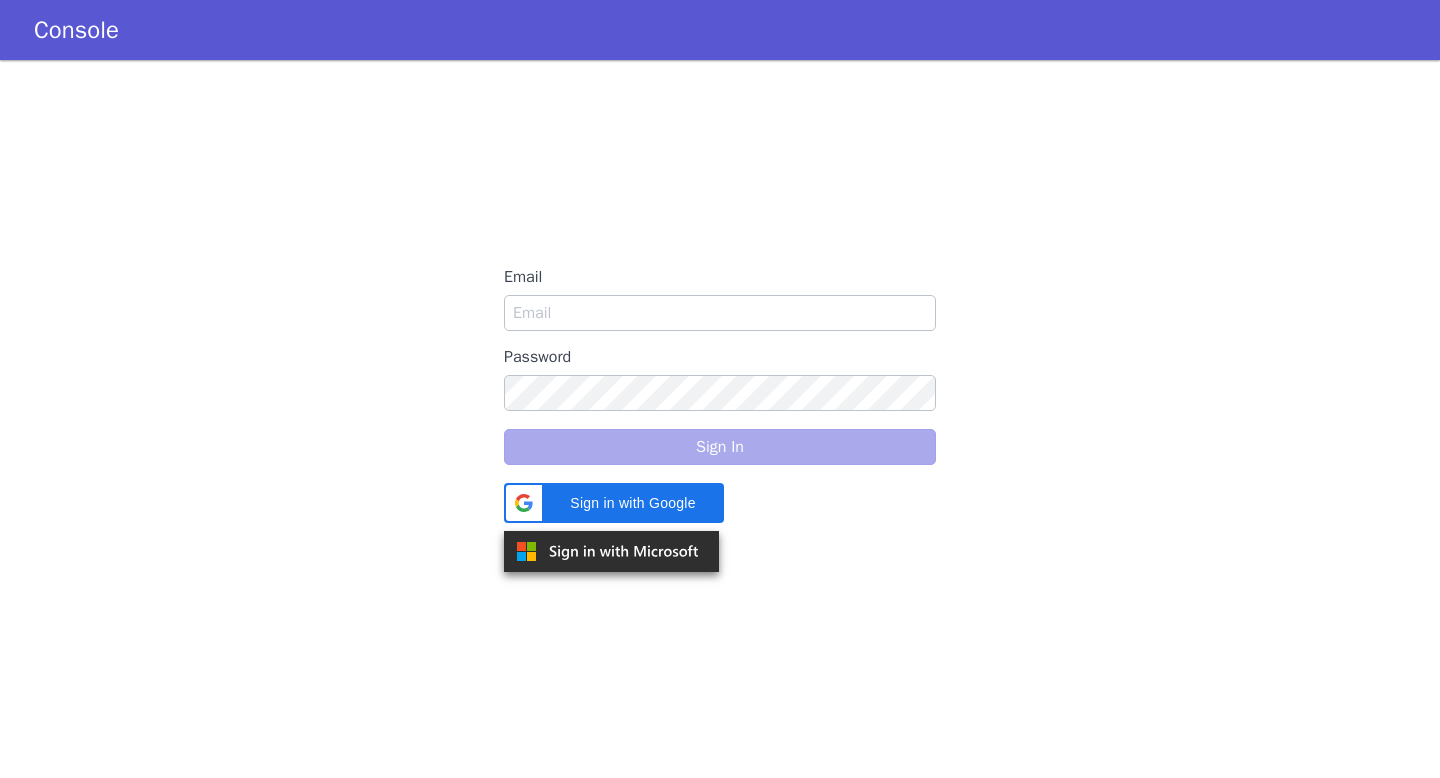 scroll, scrollTop: 0, scrollLeft: 0, axis: both 